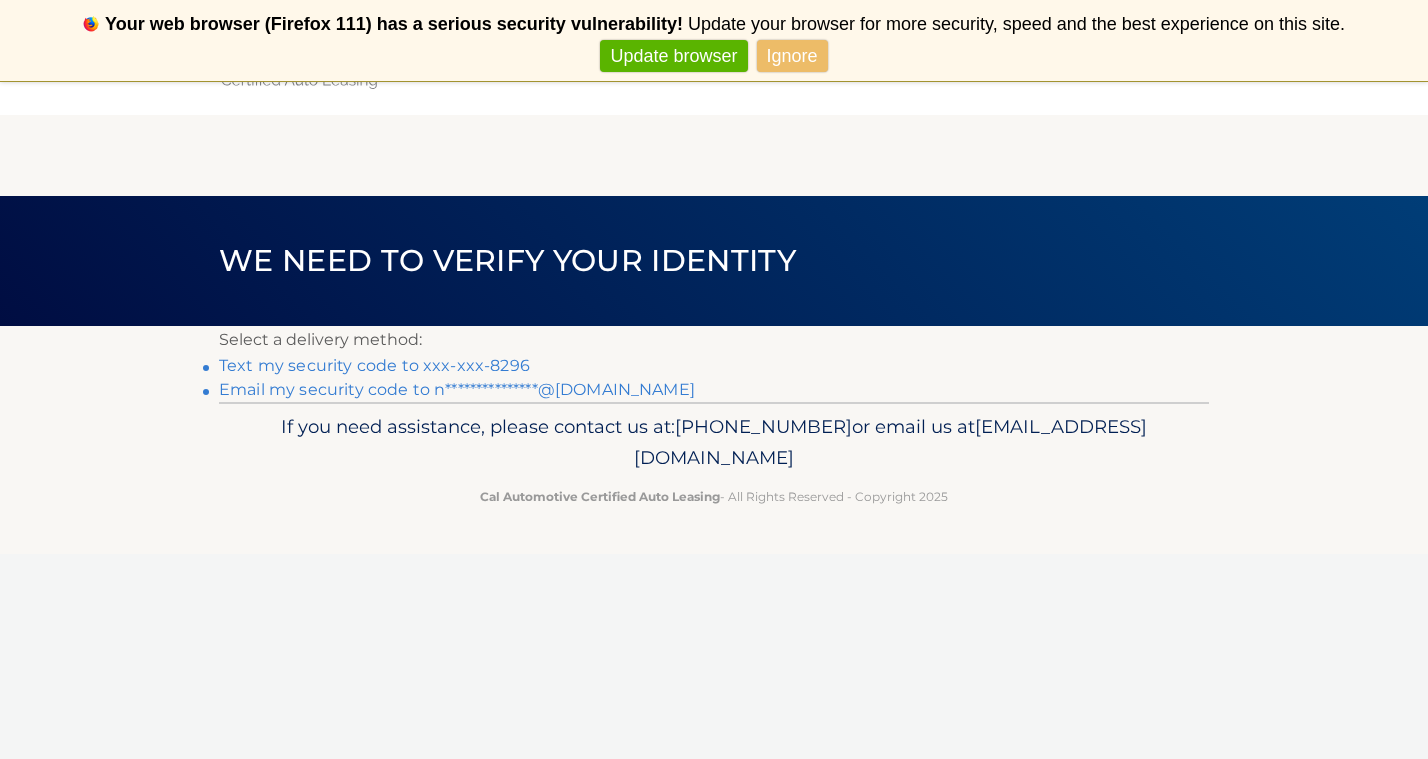 scroll, scrollTop: 0, scrollLeft: 0, axis: both 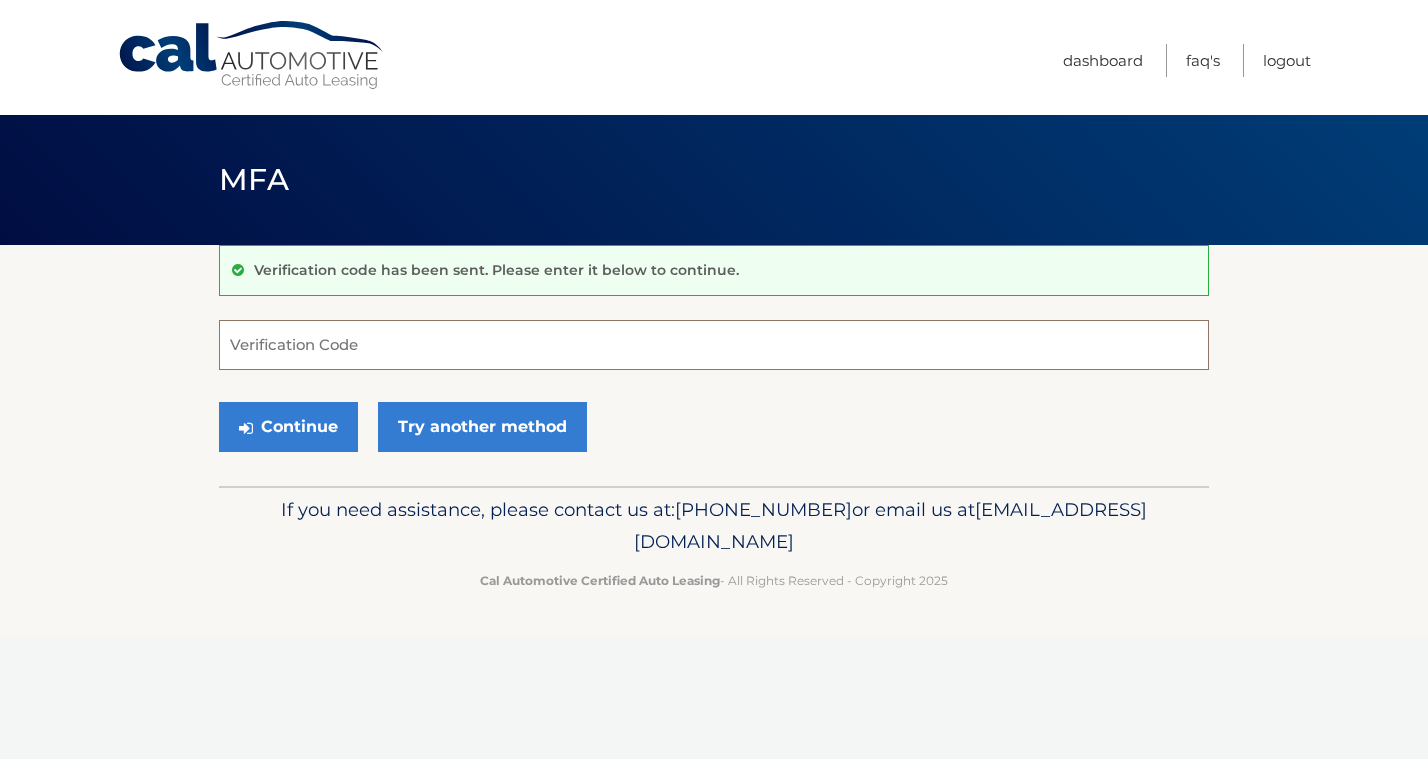 click on "Verification Code" at bounding box center (714, 345) 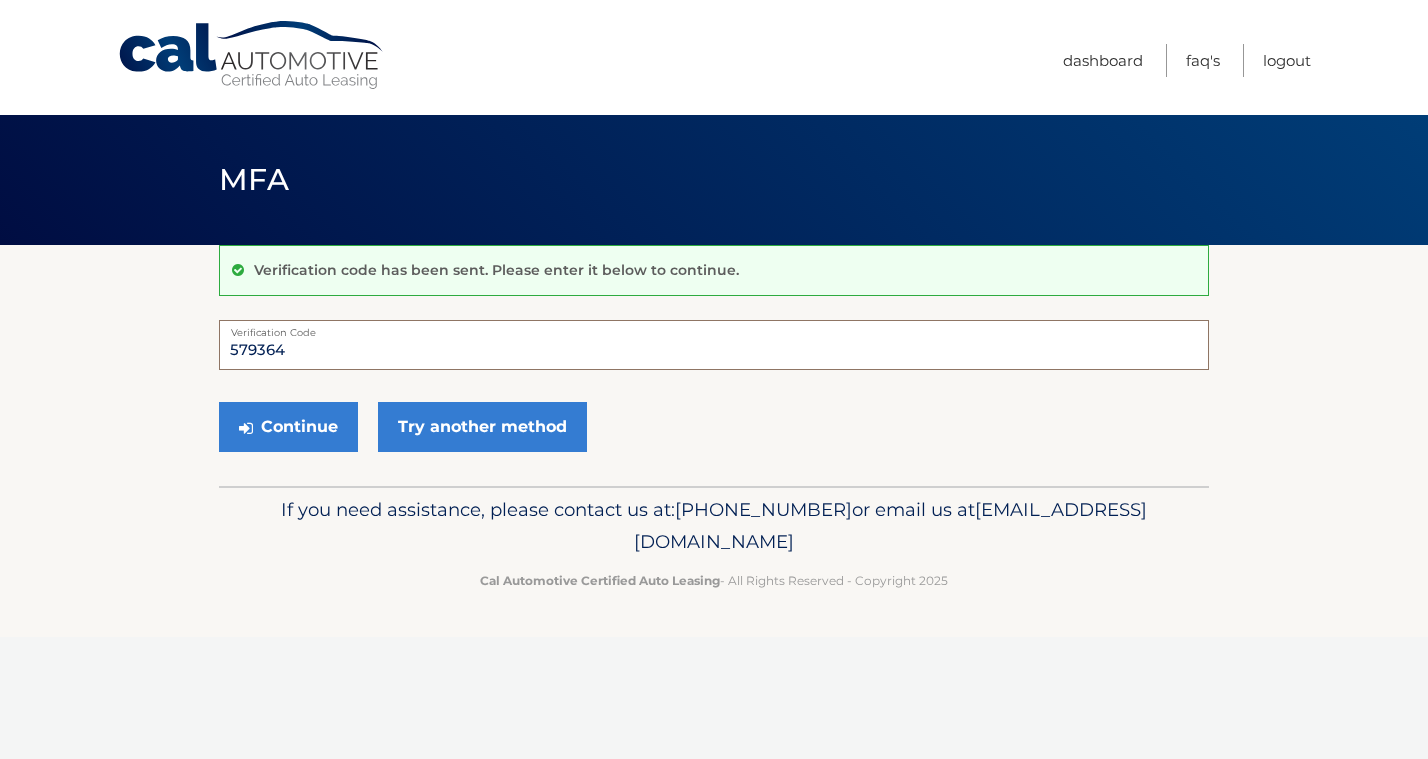type on "579364" 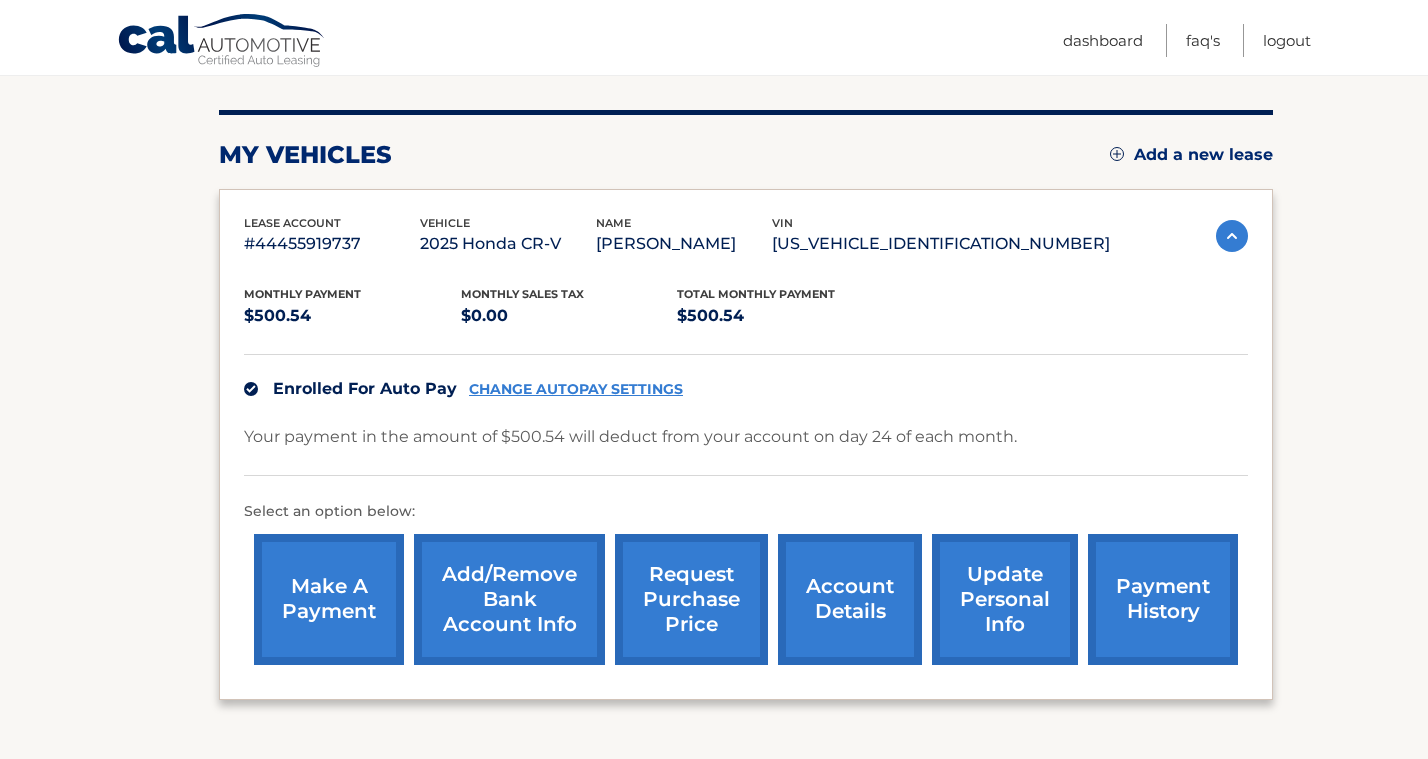 scroll, scrollTop: 234, scrollLeft: 0, axis: vertical 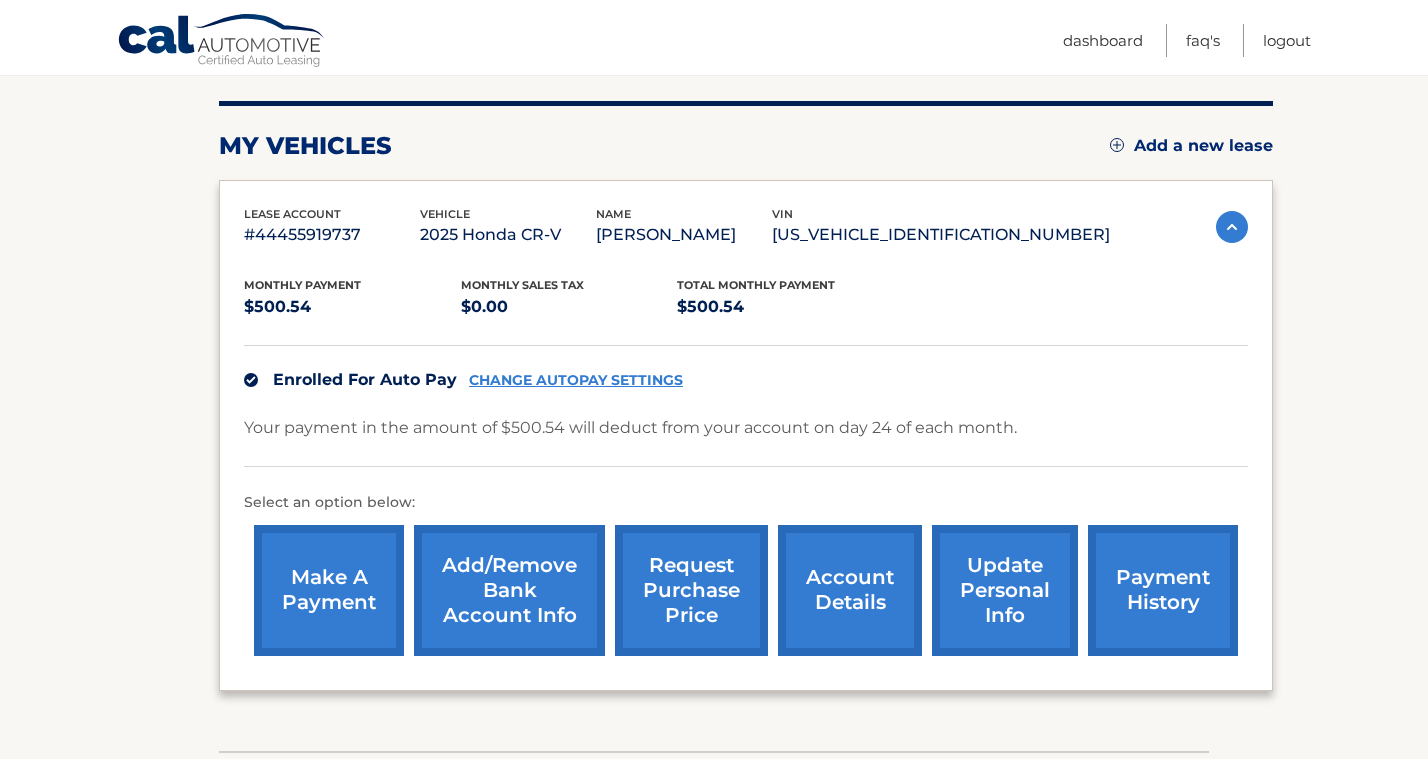 click on "account details" at bounding box center (850, 590) 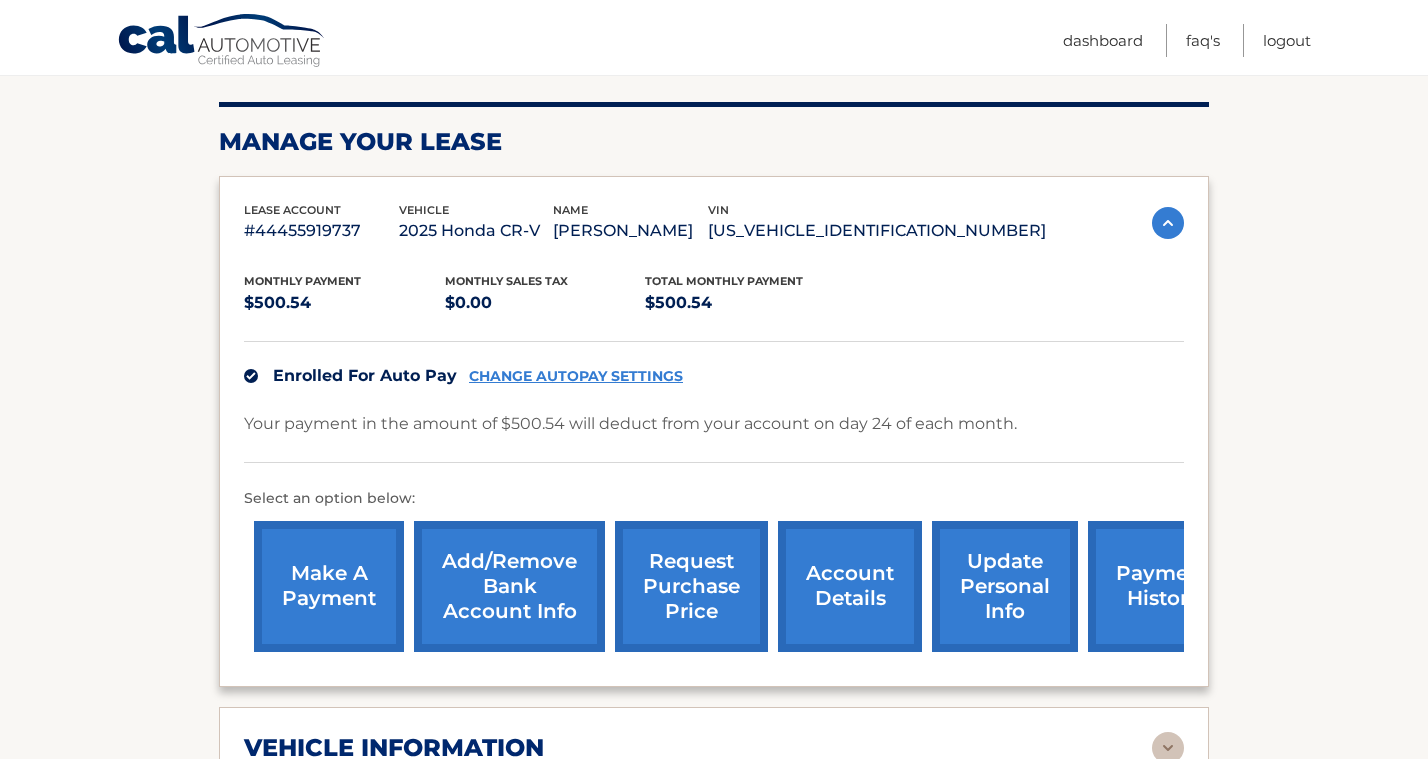 scroll, scrollTop: 321, scrollLeft: 0, axis: vertical 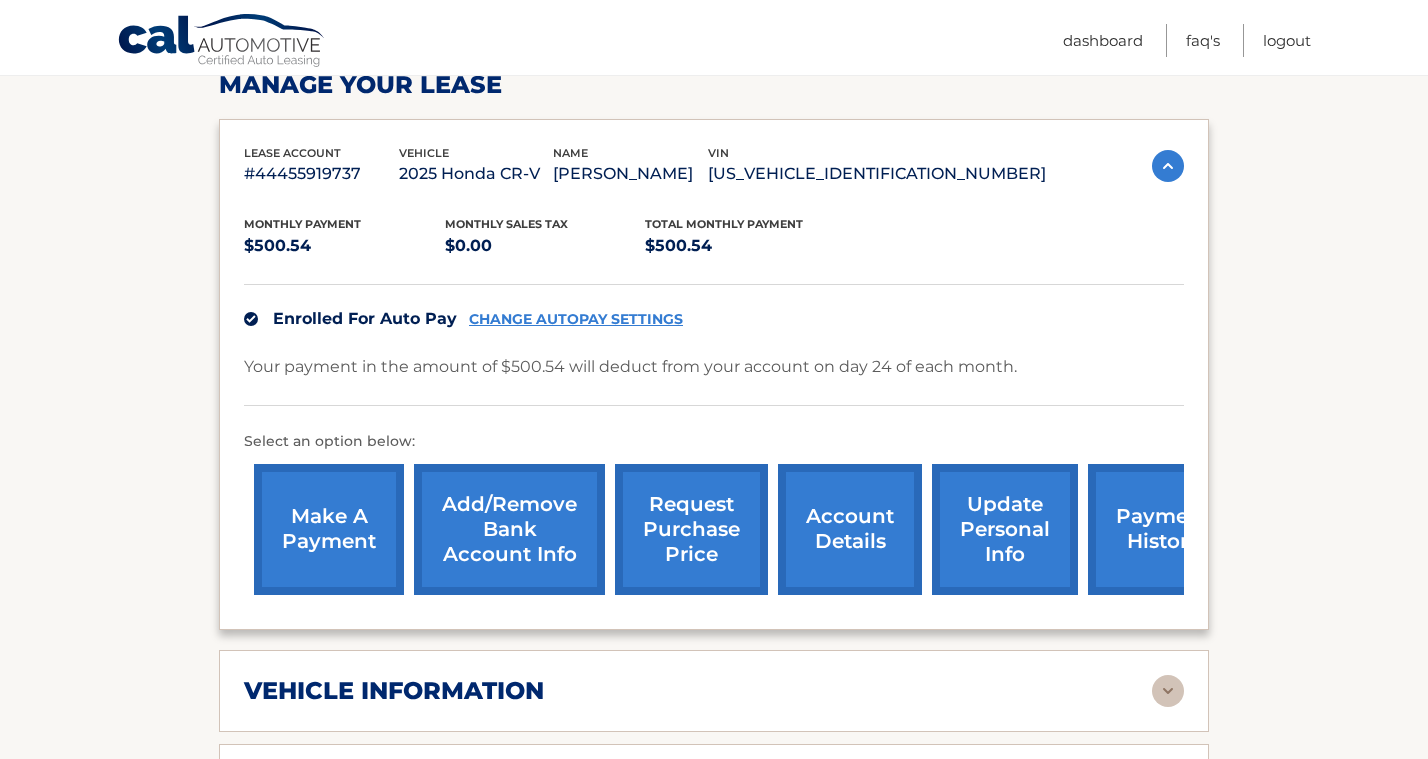 click on "payment history" at bounding box center [1163, 529] 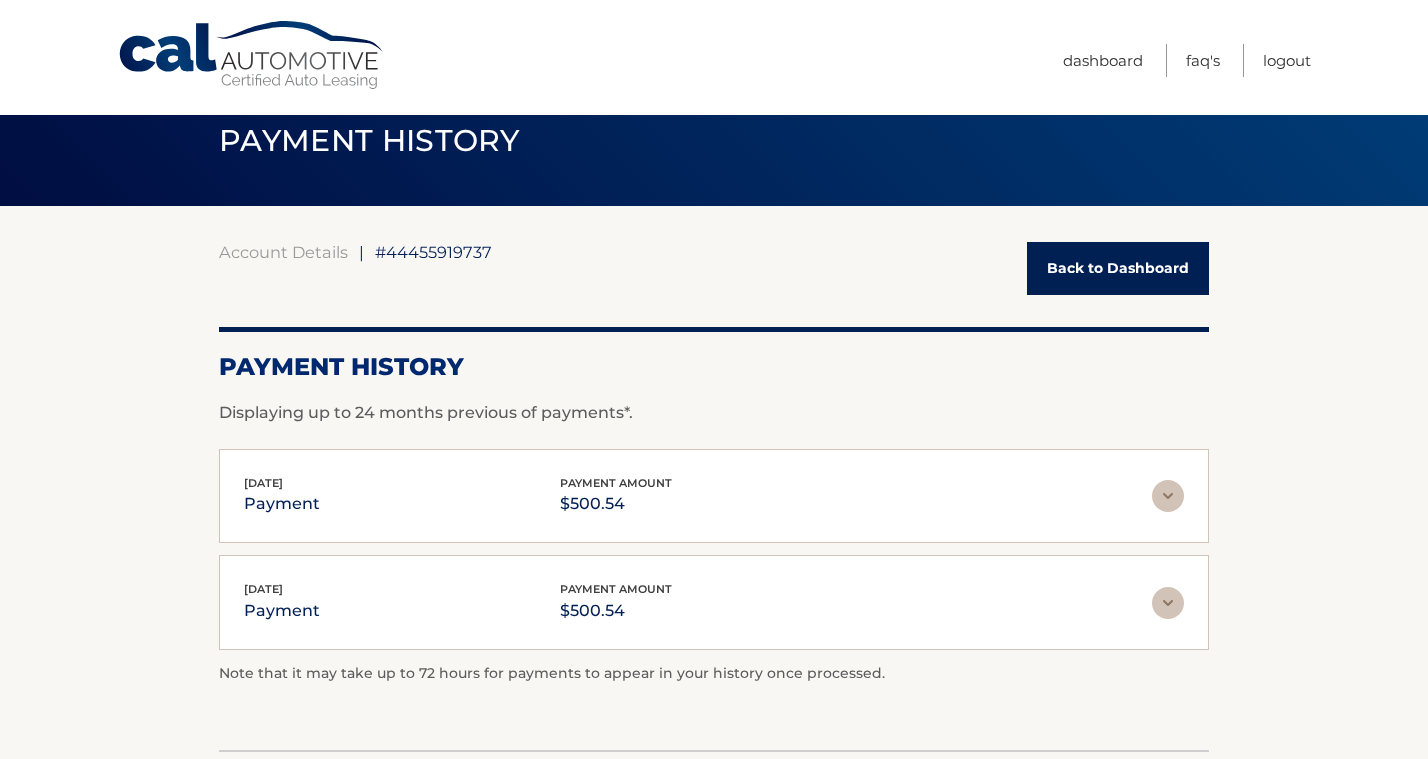 scroll, scrollTop: 55, scrollLeft: 0, axis: vertical 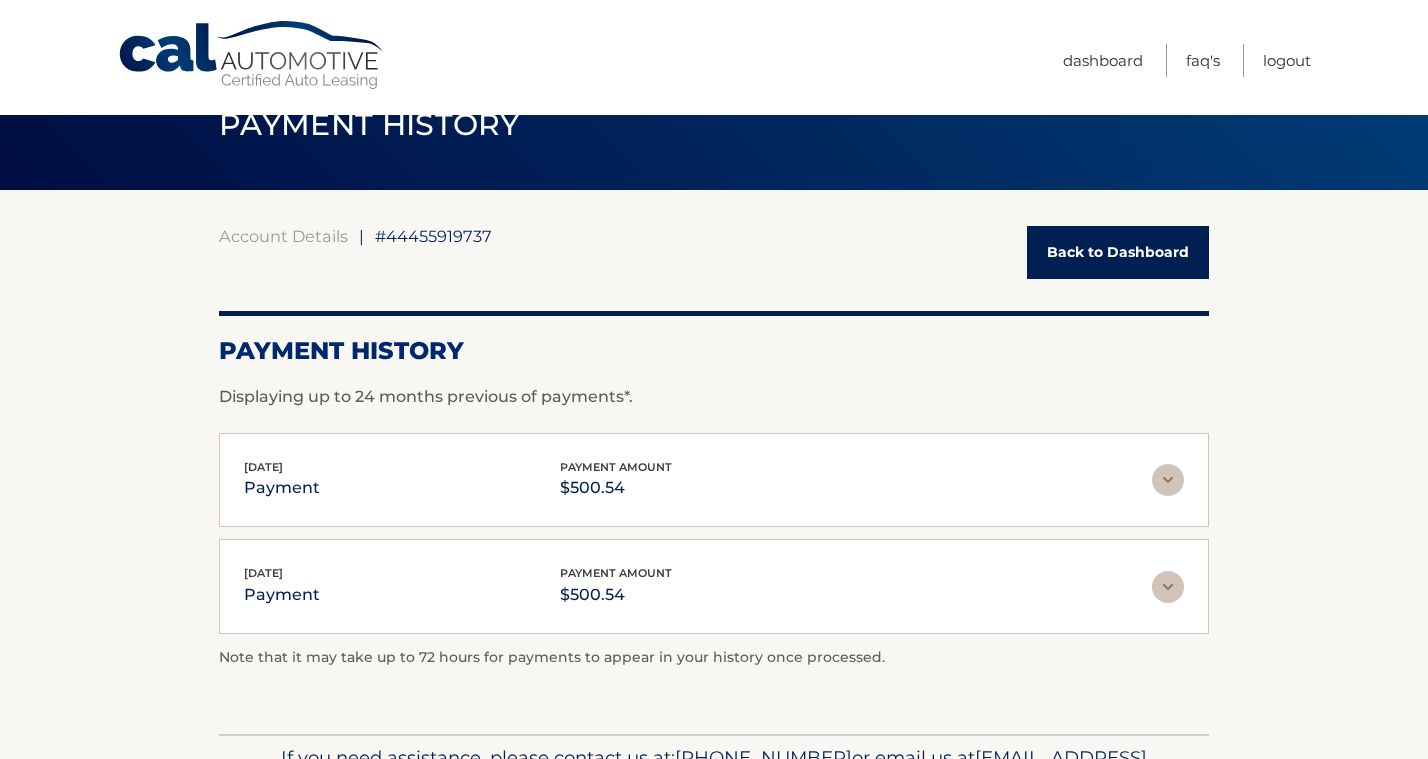 click on "Displaying up to 24 months previous of payments*." at bounding box center [714, 397] 